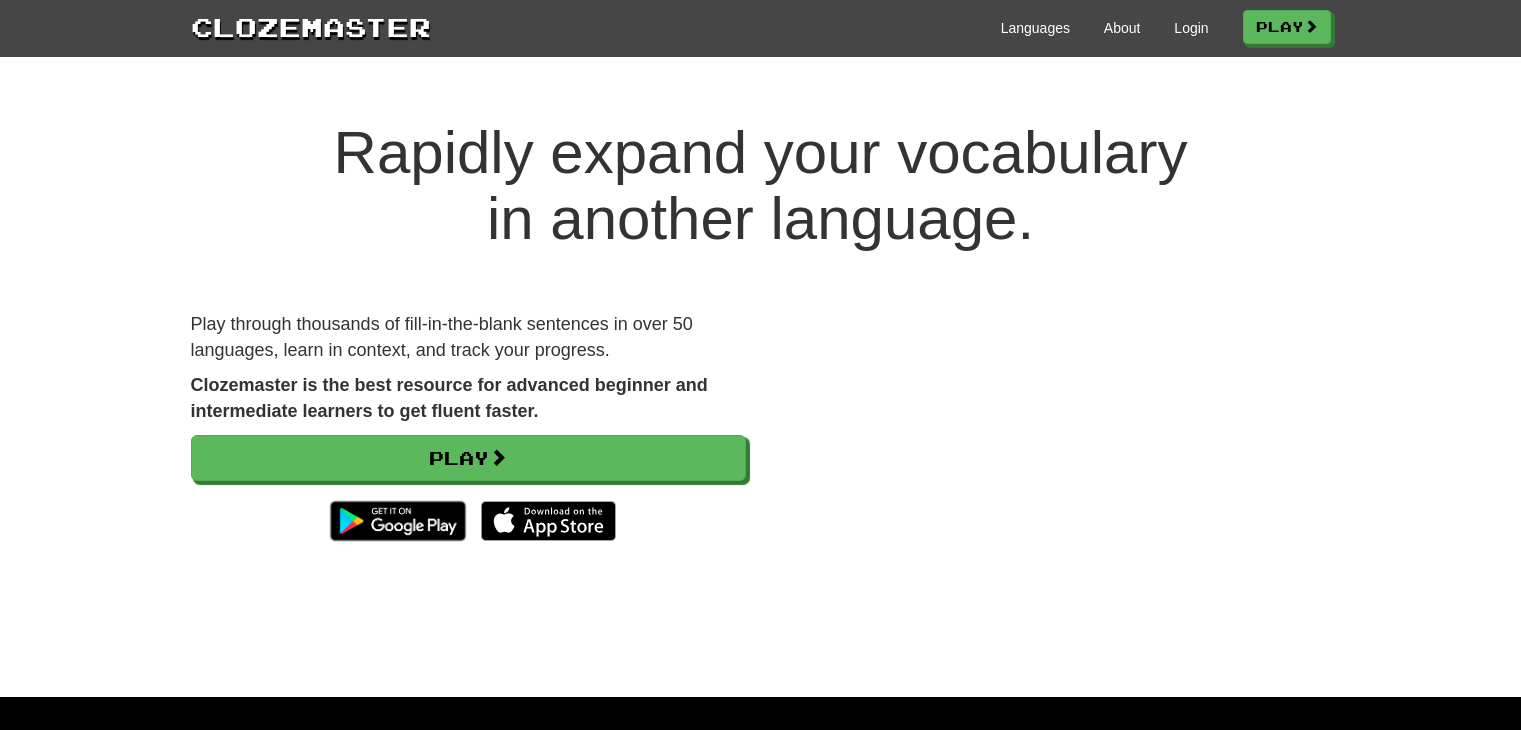scroll, scrollTop: 0, scrollLeft: 0, axis: both 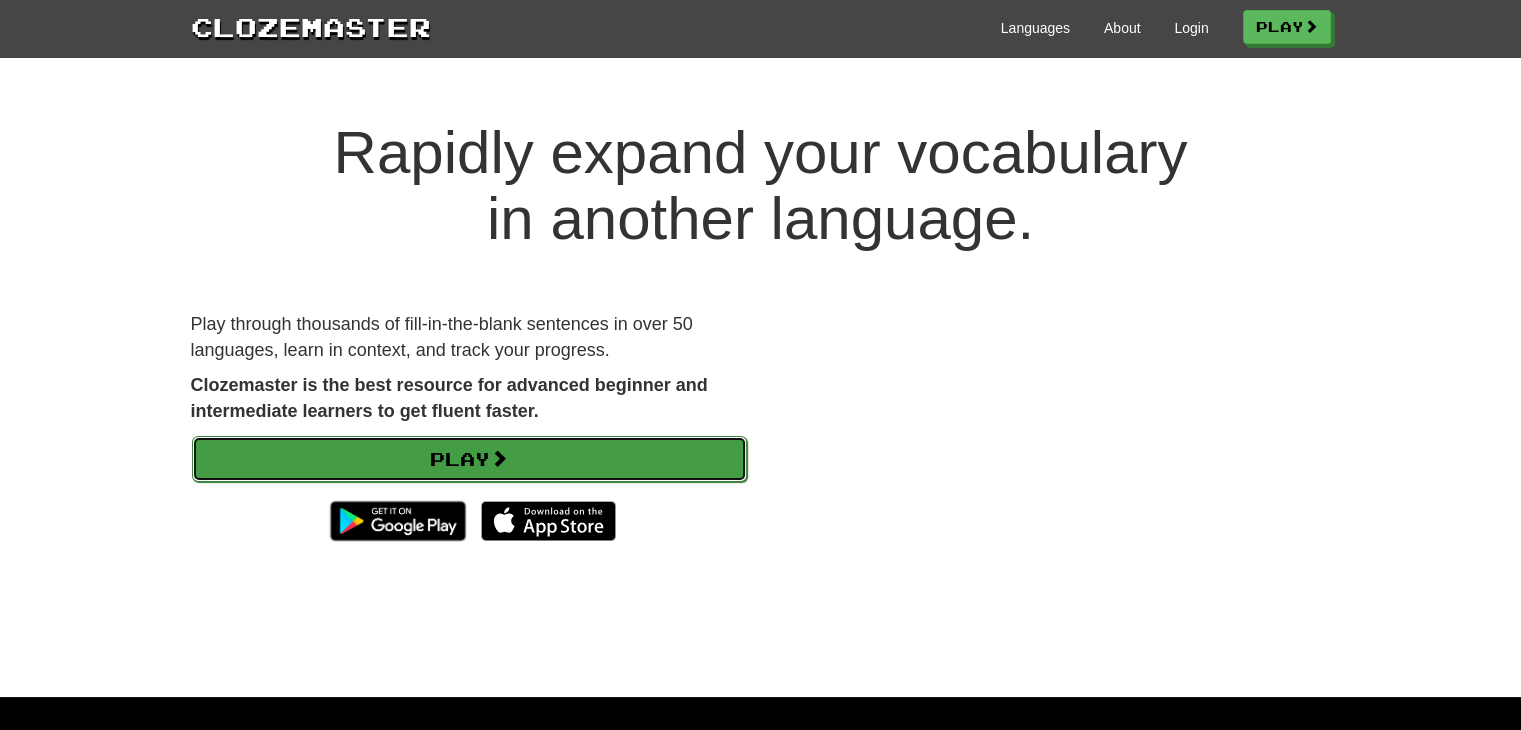 click on "Play" at bounding box center [469, 459] 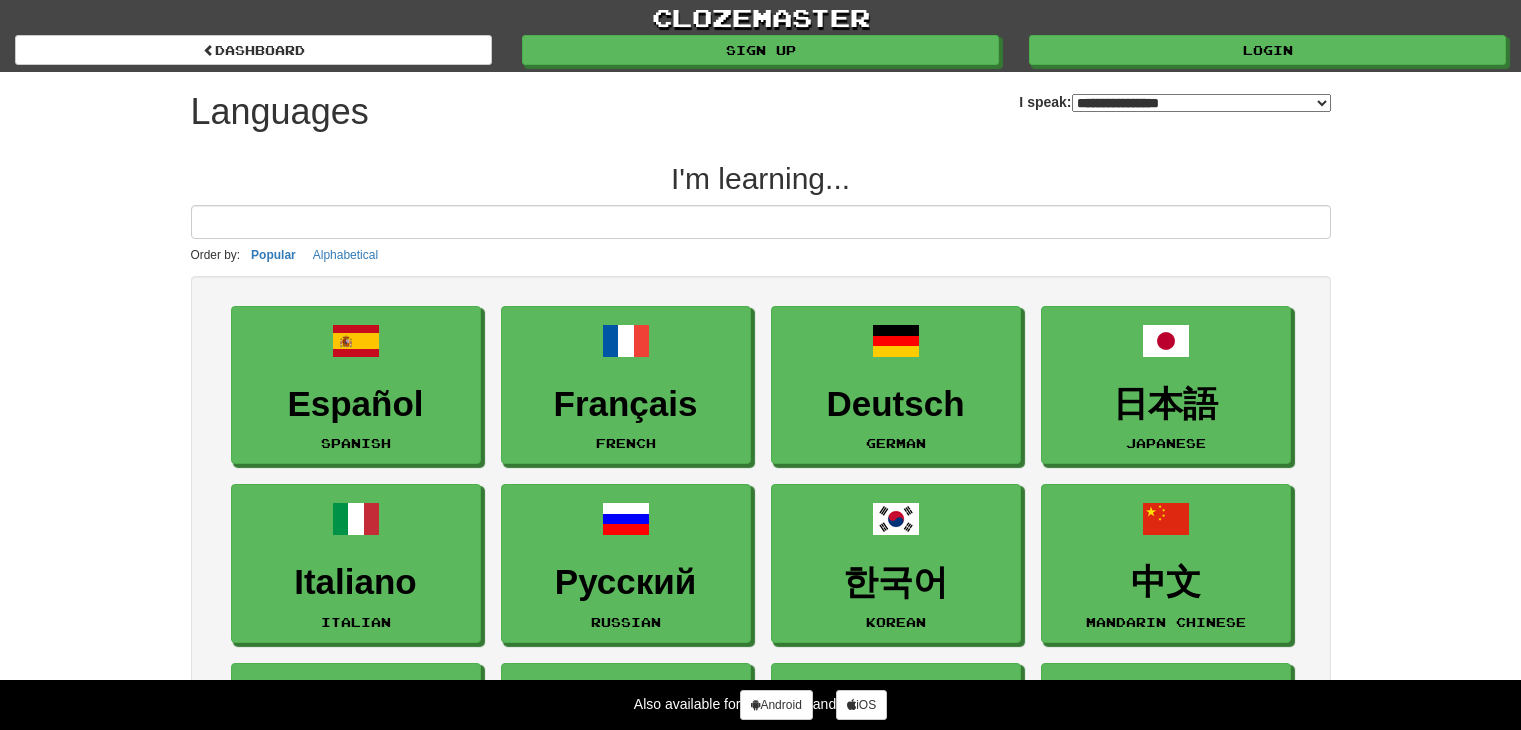 select on "*******" 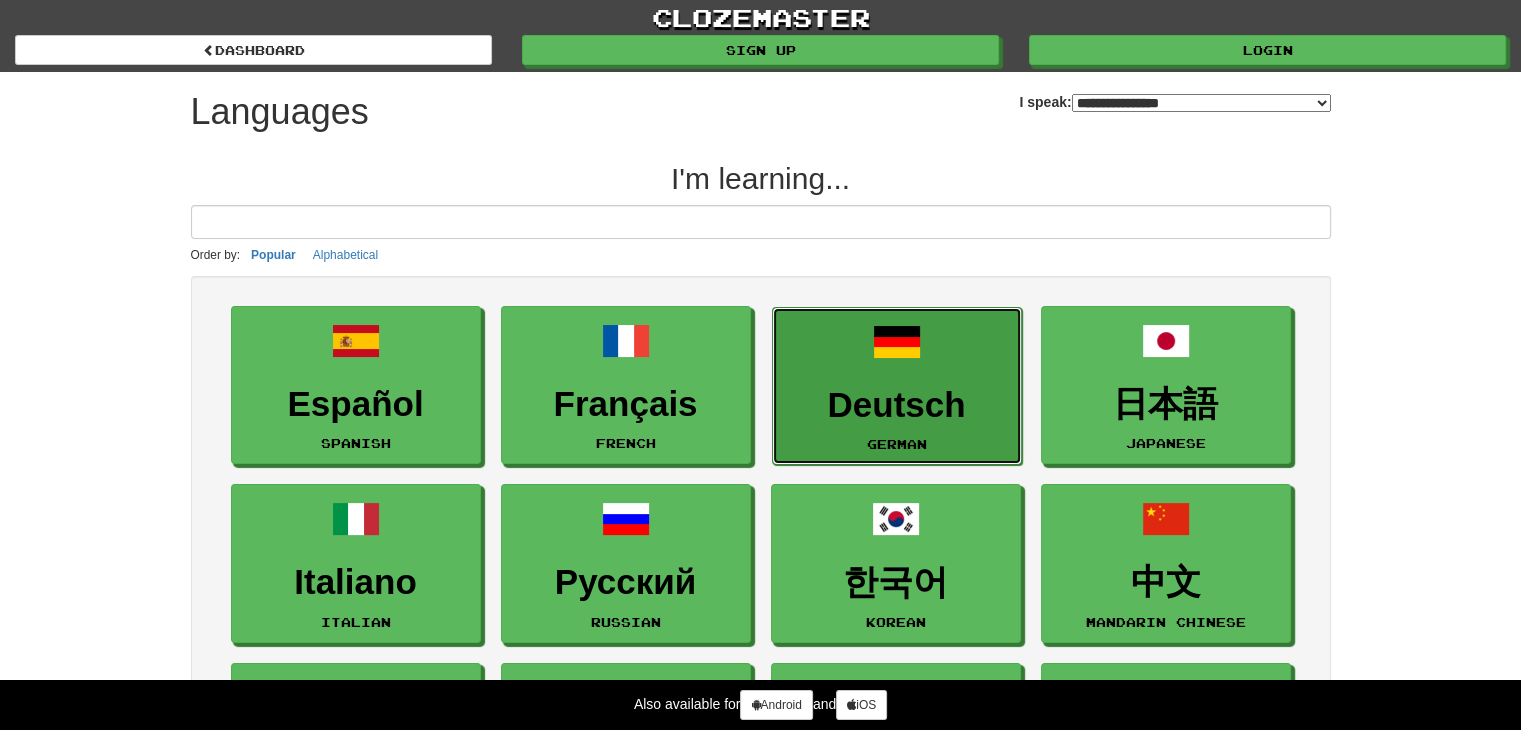 click on "Deutsch German" at bounding box center [897, 386] 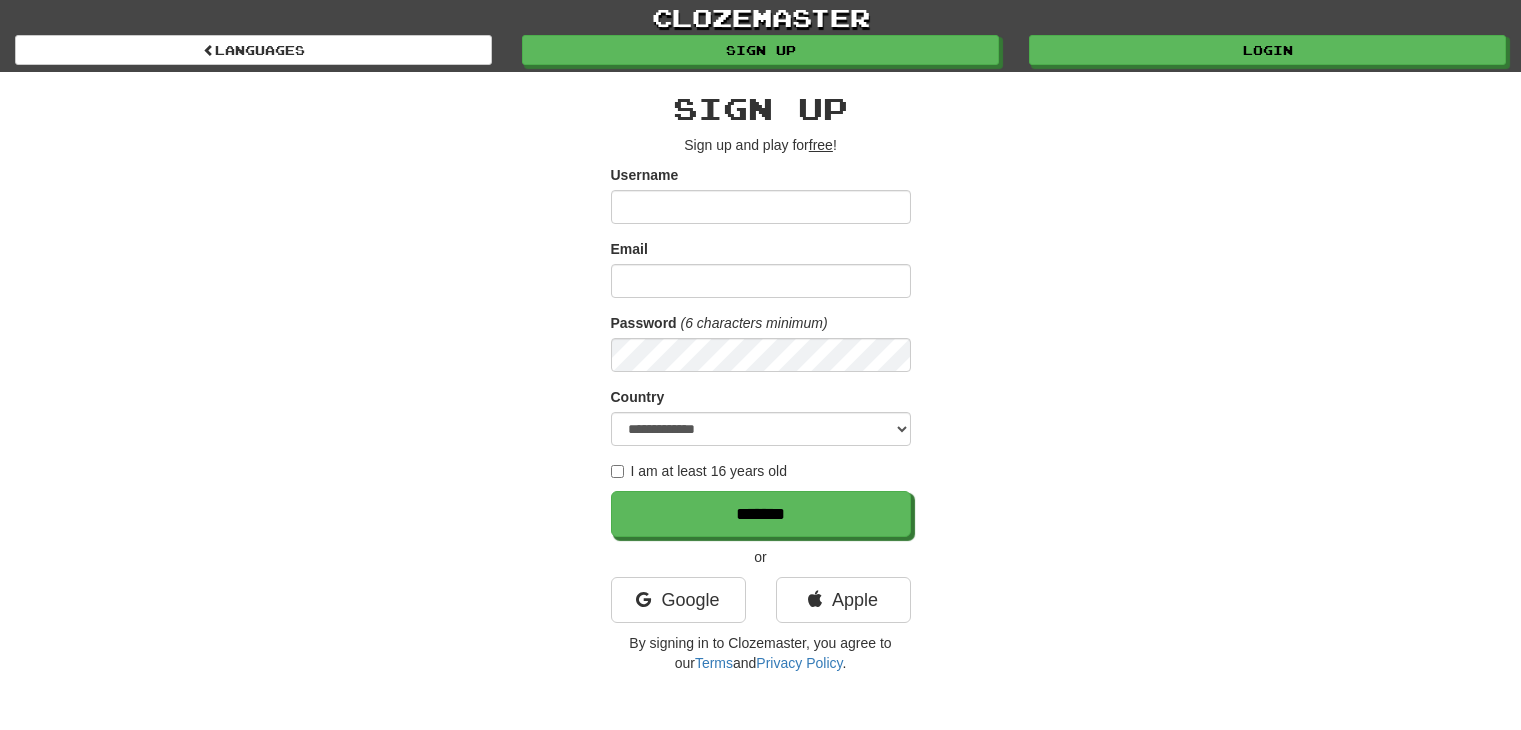 scroll, scrollTop: 0, scrollLeft: 0, axis: both 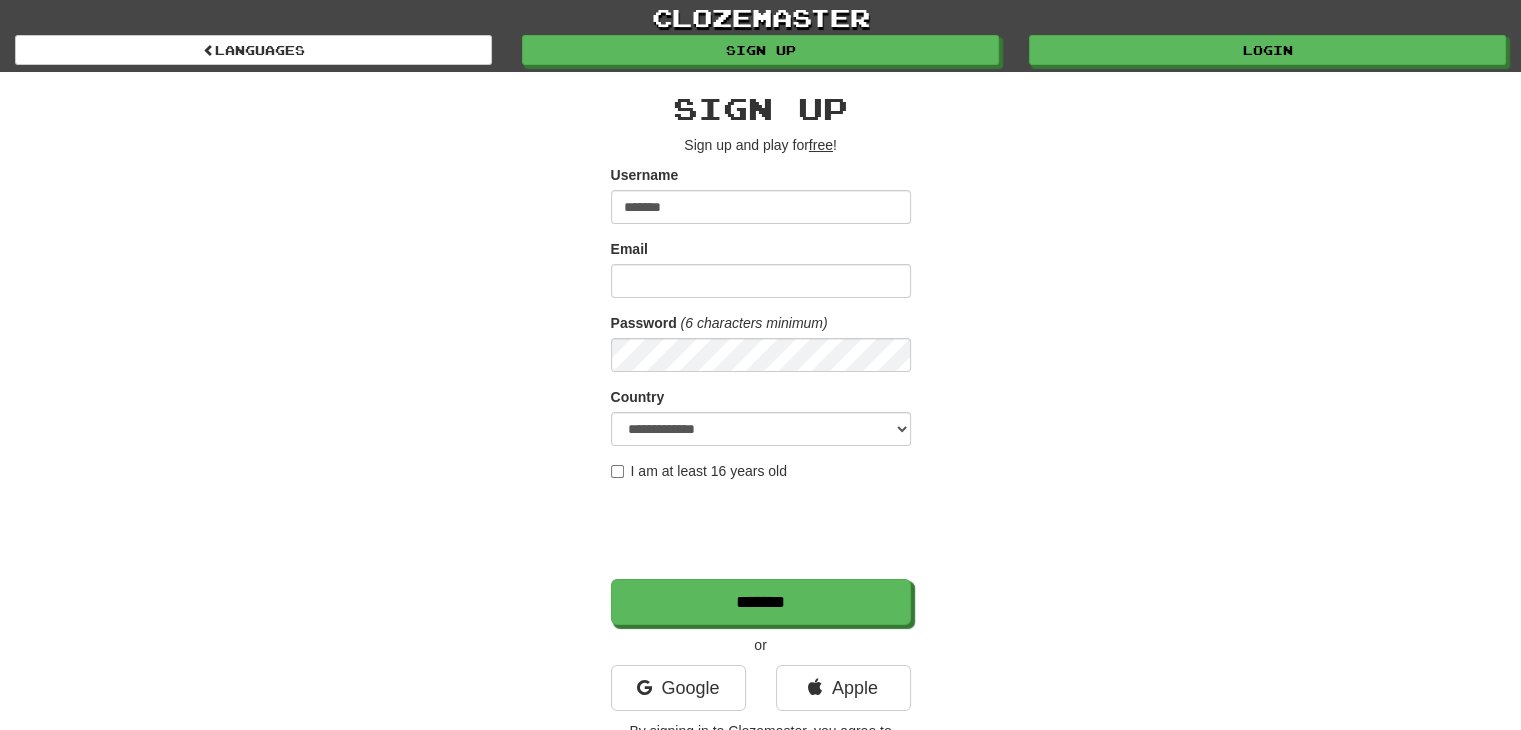 type on "*******" 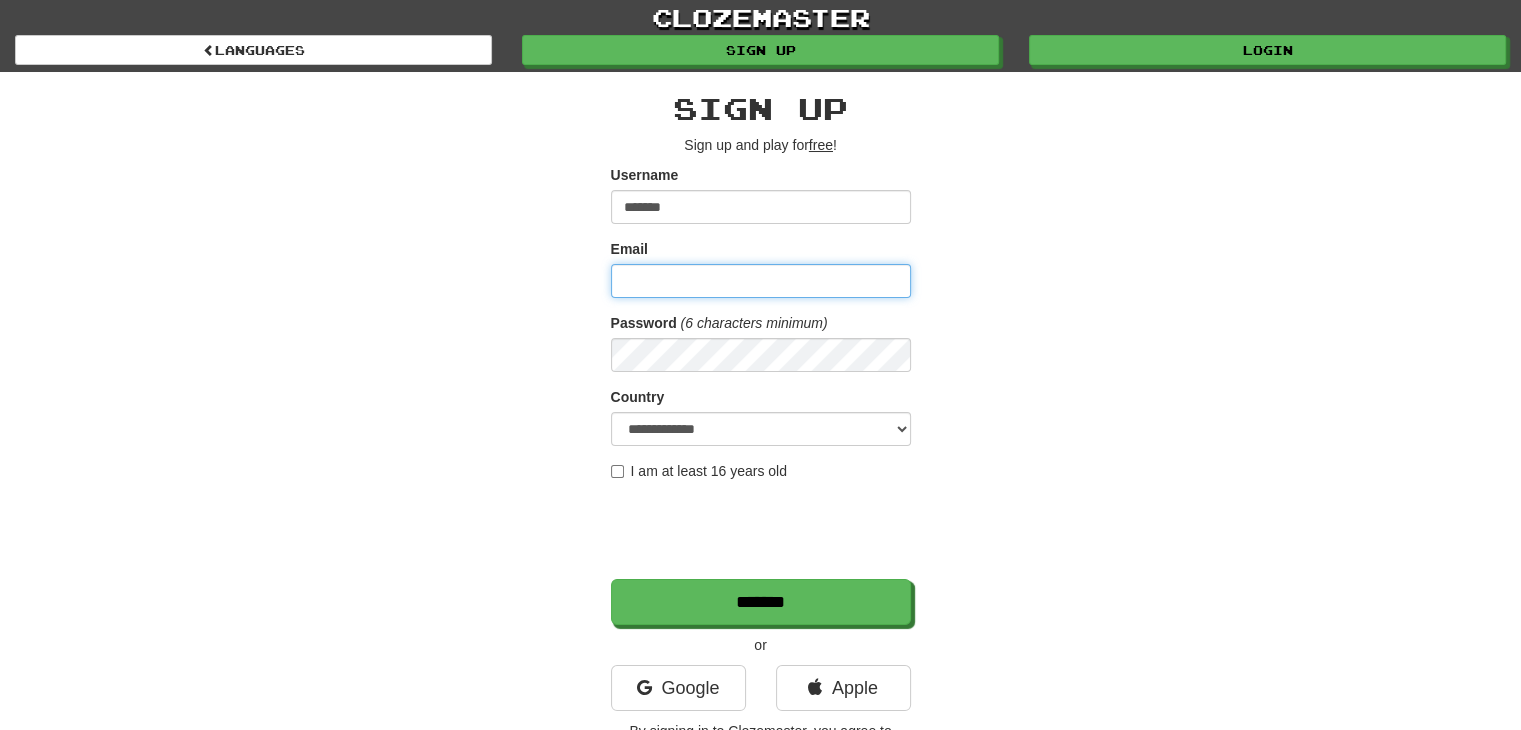 click on "Email" at bounding box center (761, 281) 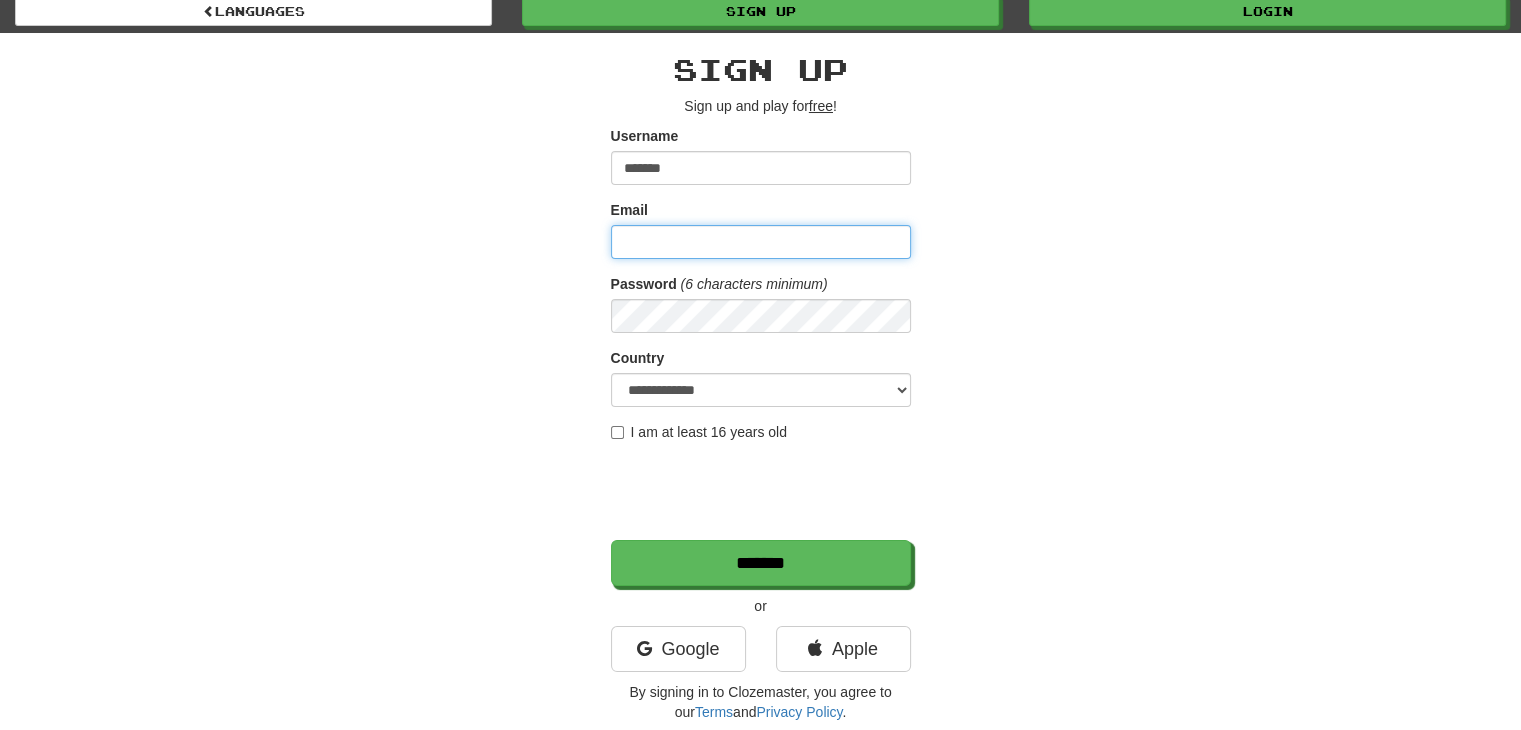 scroll, scrollTop: 0, scrollLeft: 0, axis: both 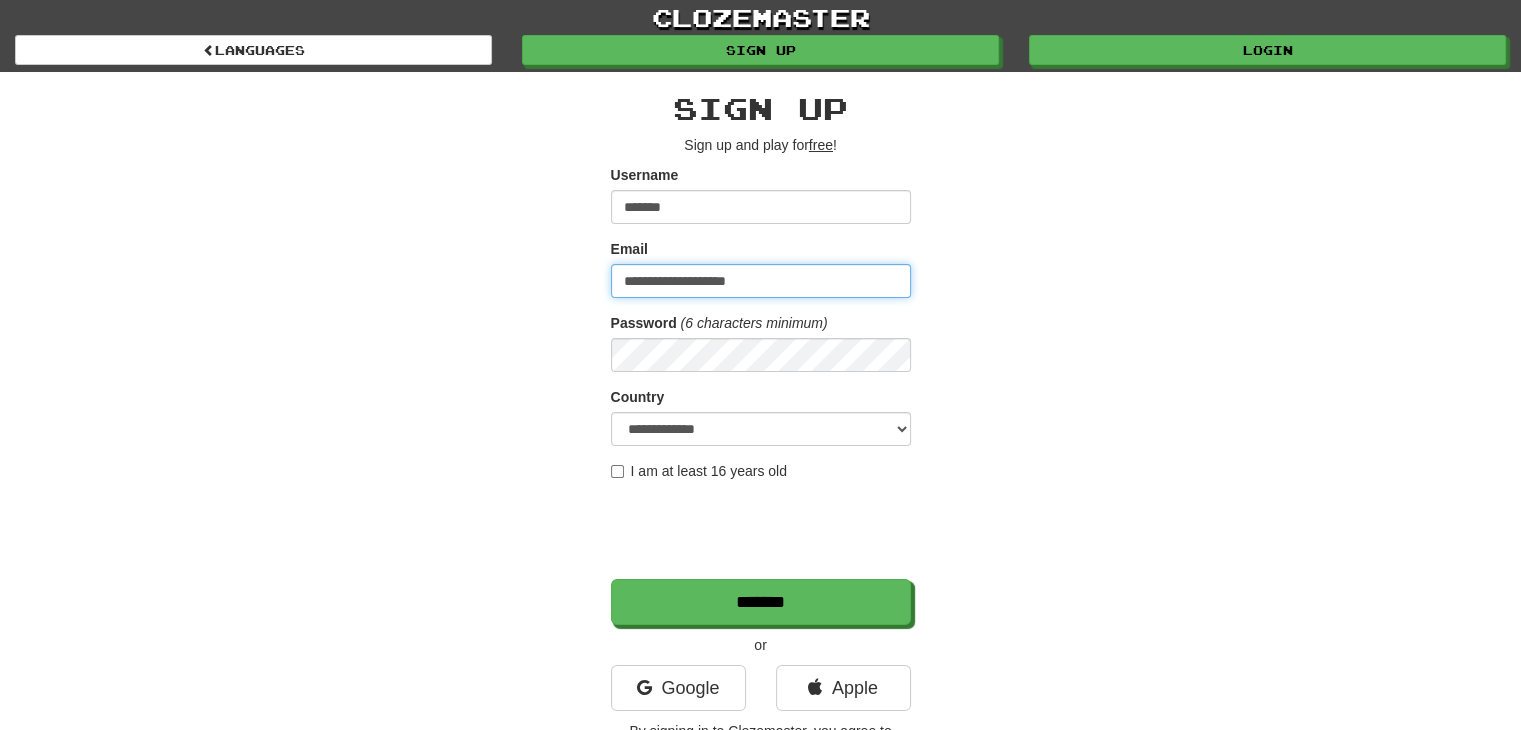 type on "**********" 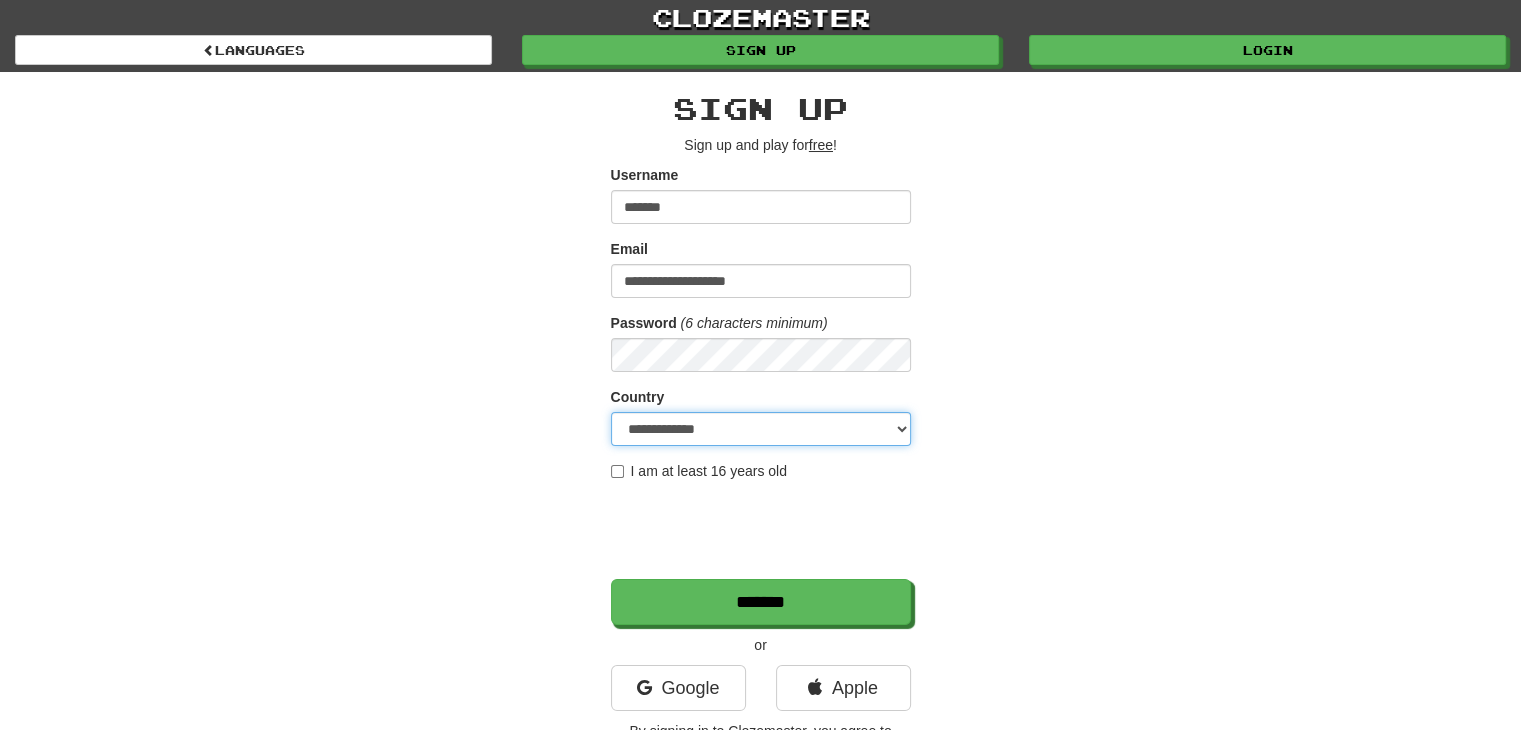 click on "**********" at bounding box center (761, 429) 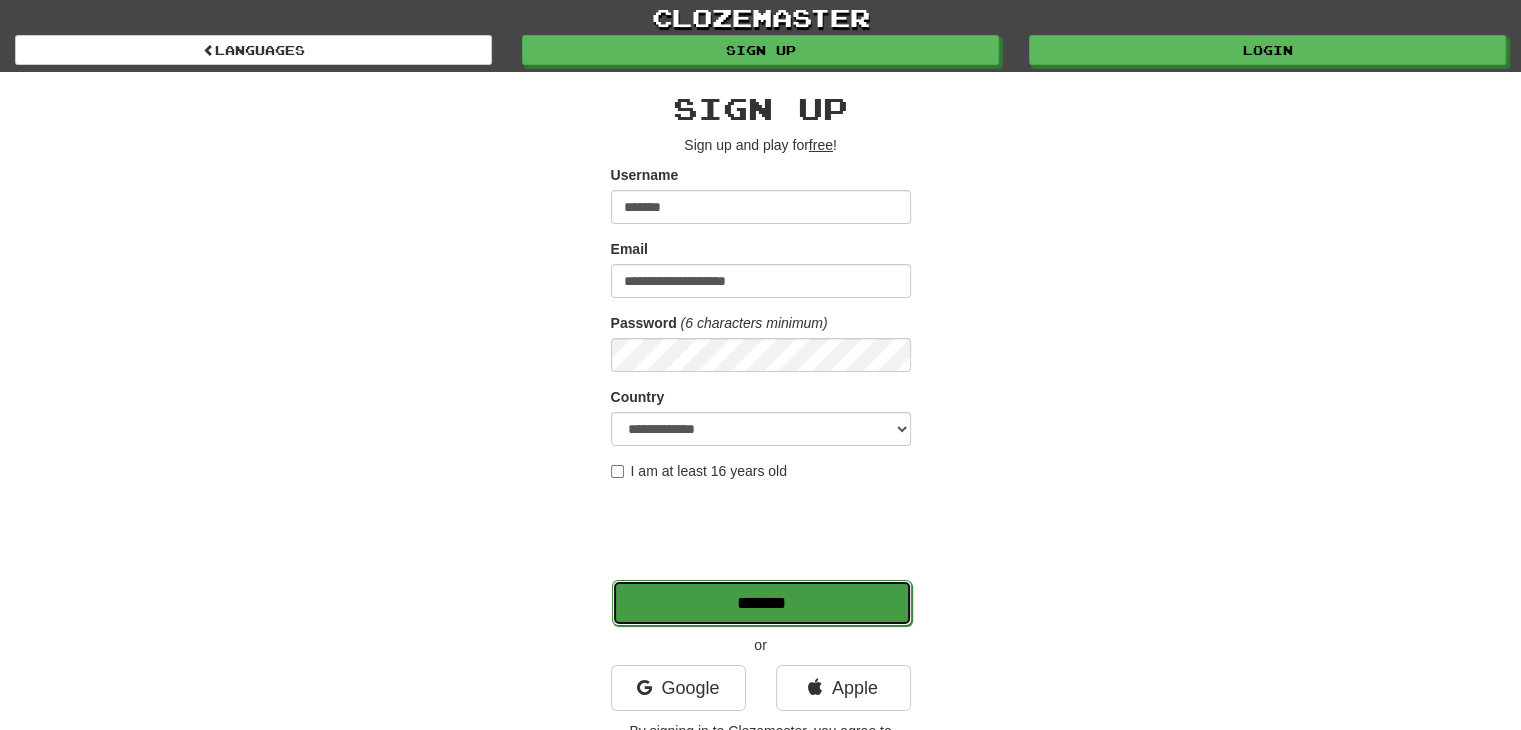 click on "*******" at bounding box center [762, 603] 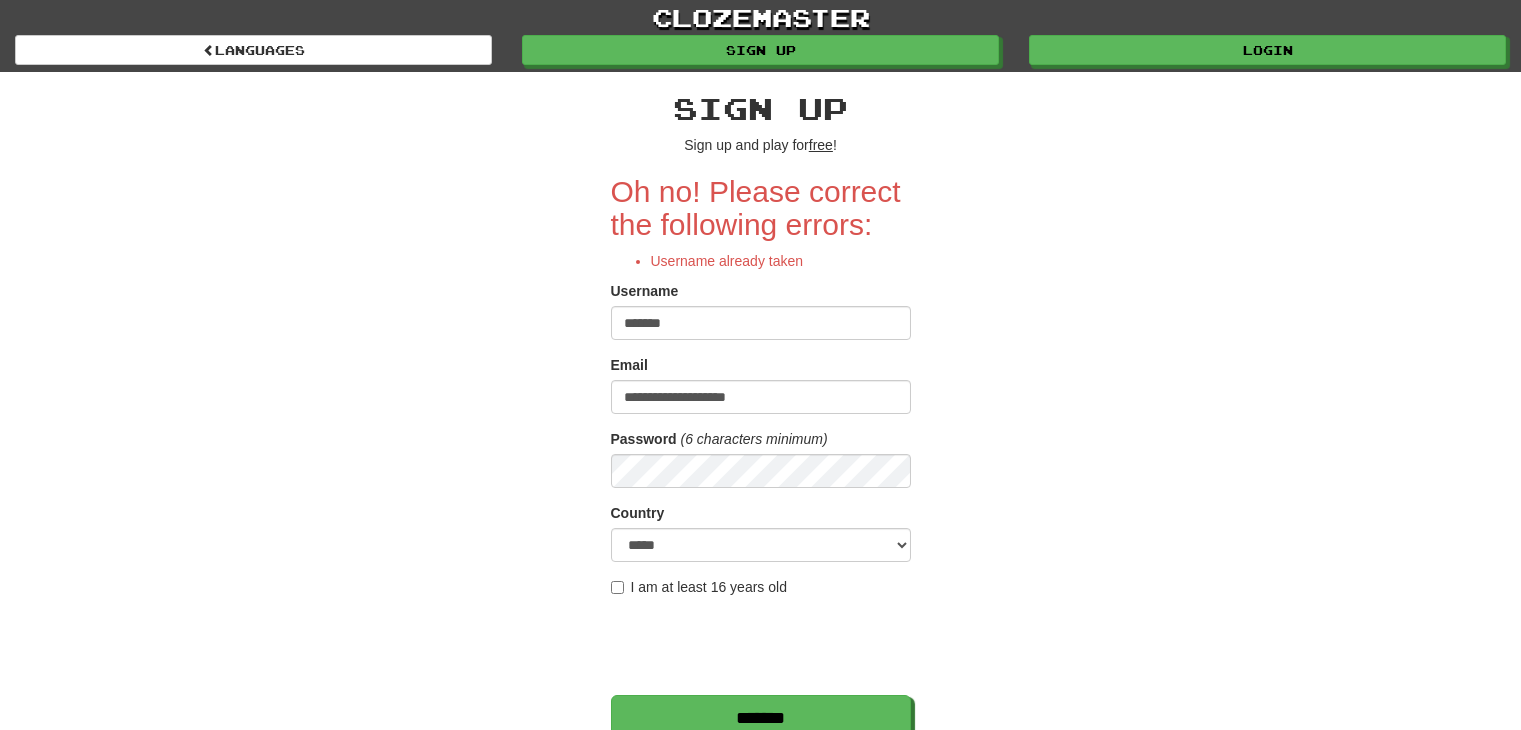 scroll, scrollTop: 0, scrollLeft: 0, axis: both 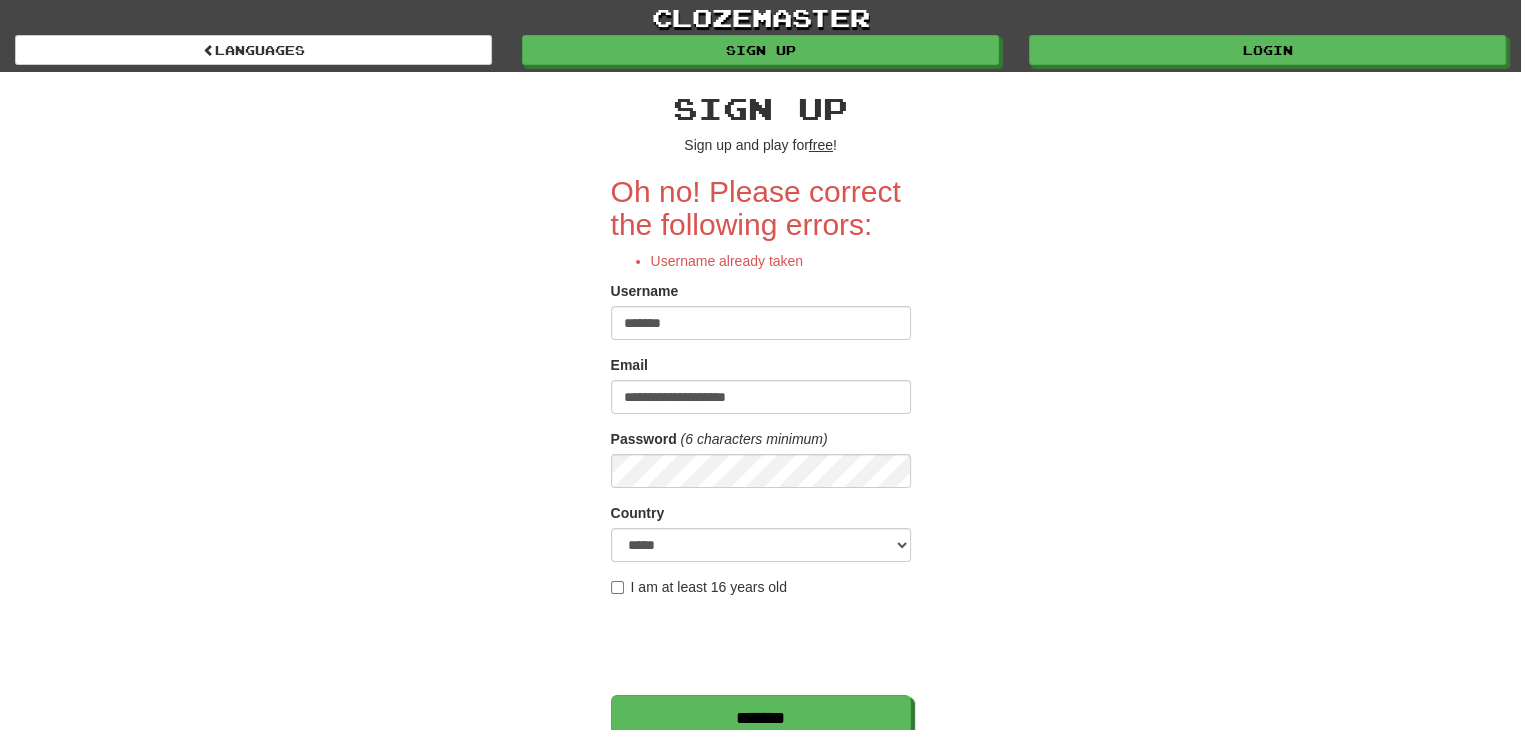 click on "*******" at bounding box center (761, 323) 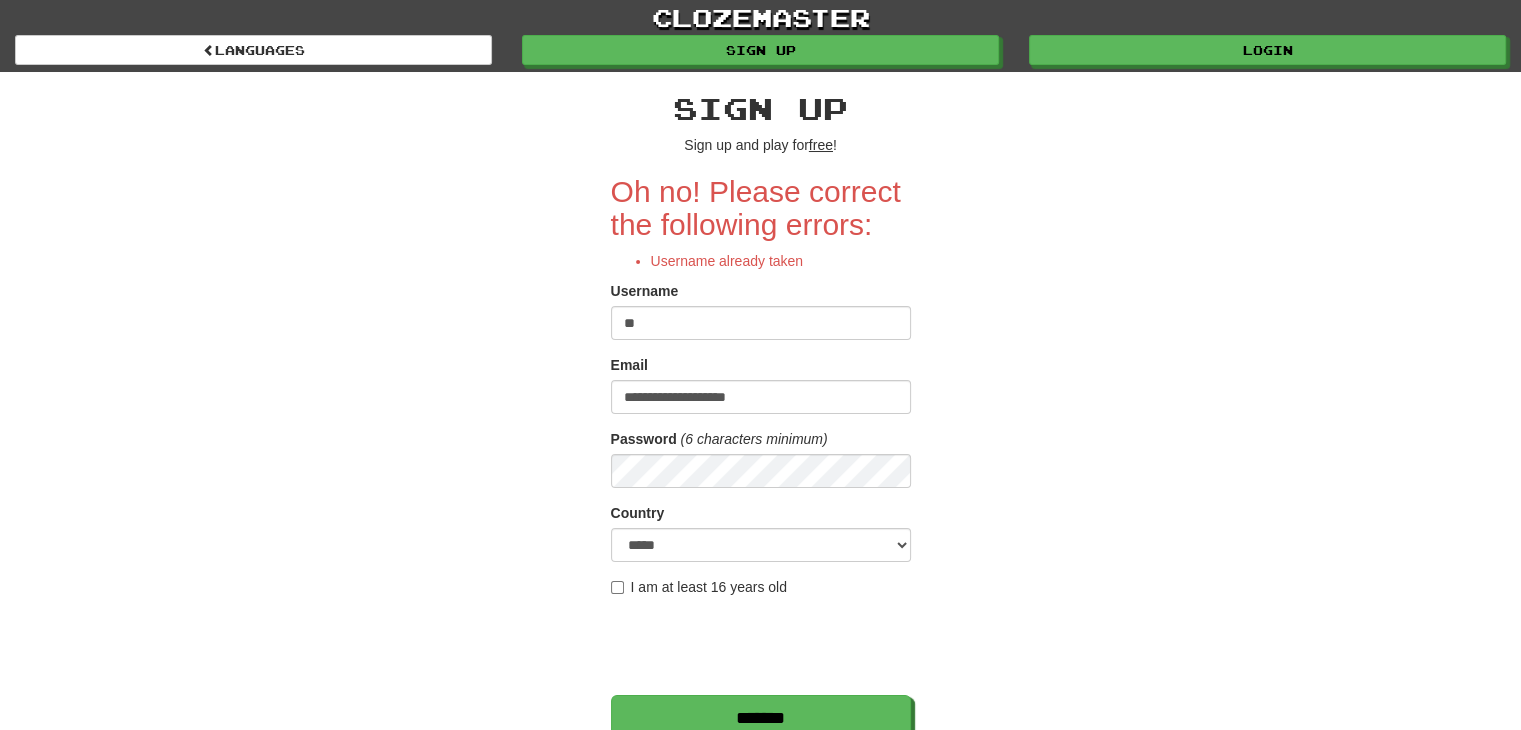 type on "*" 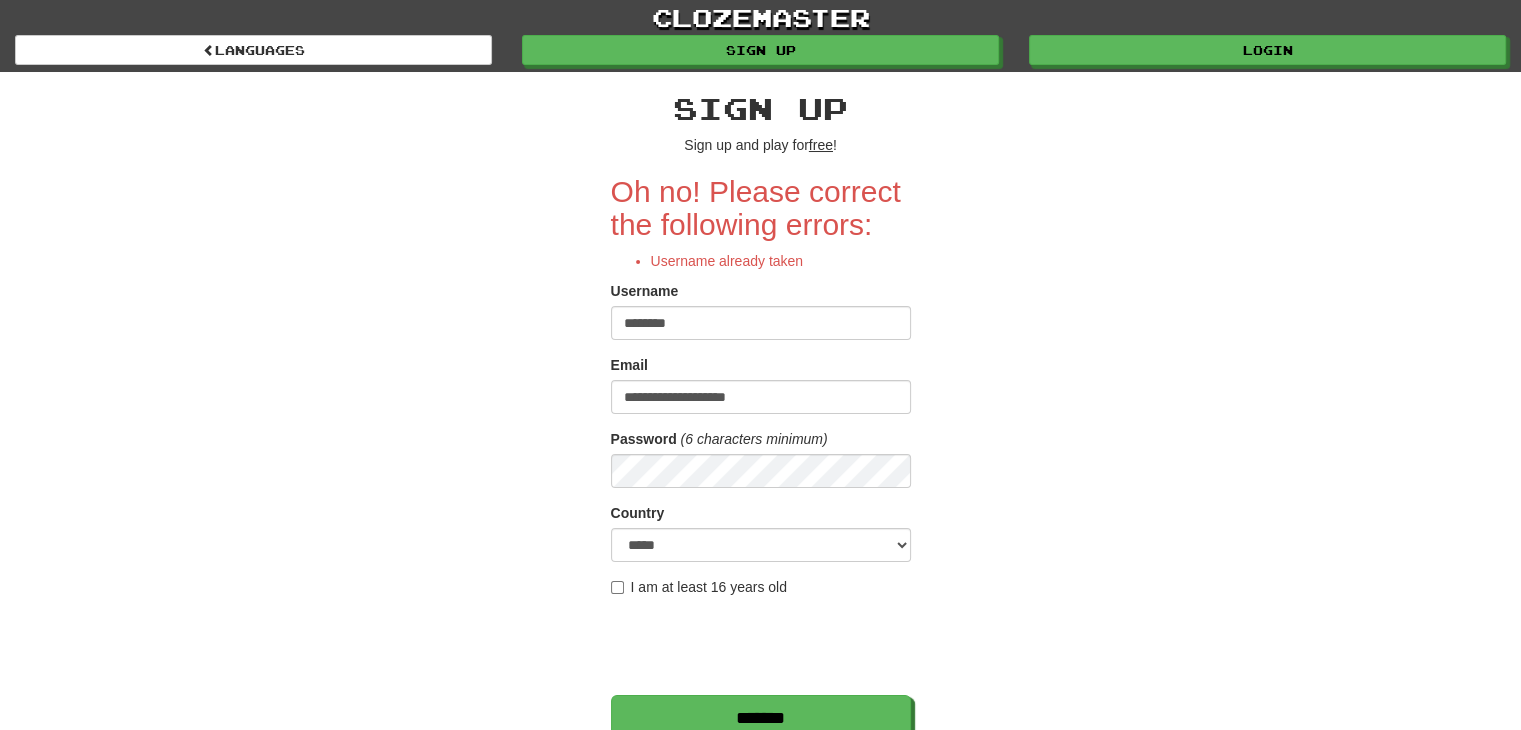 type on "********" 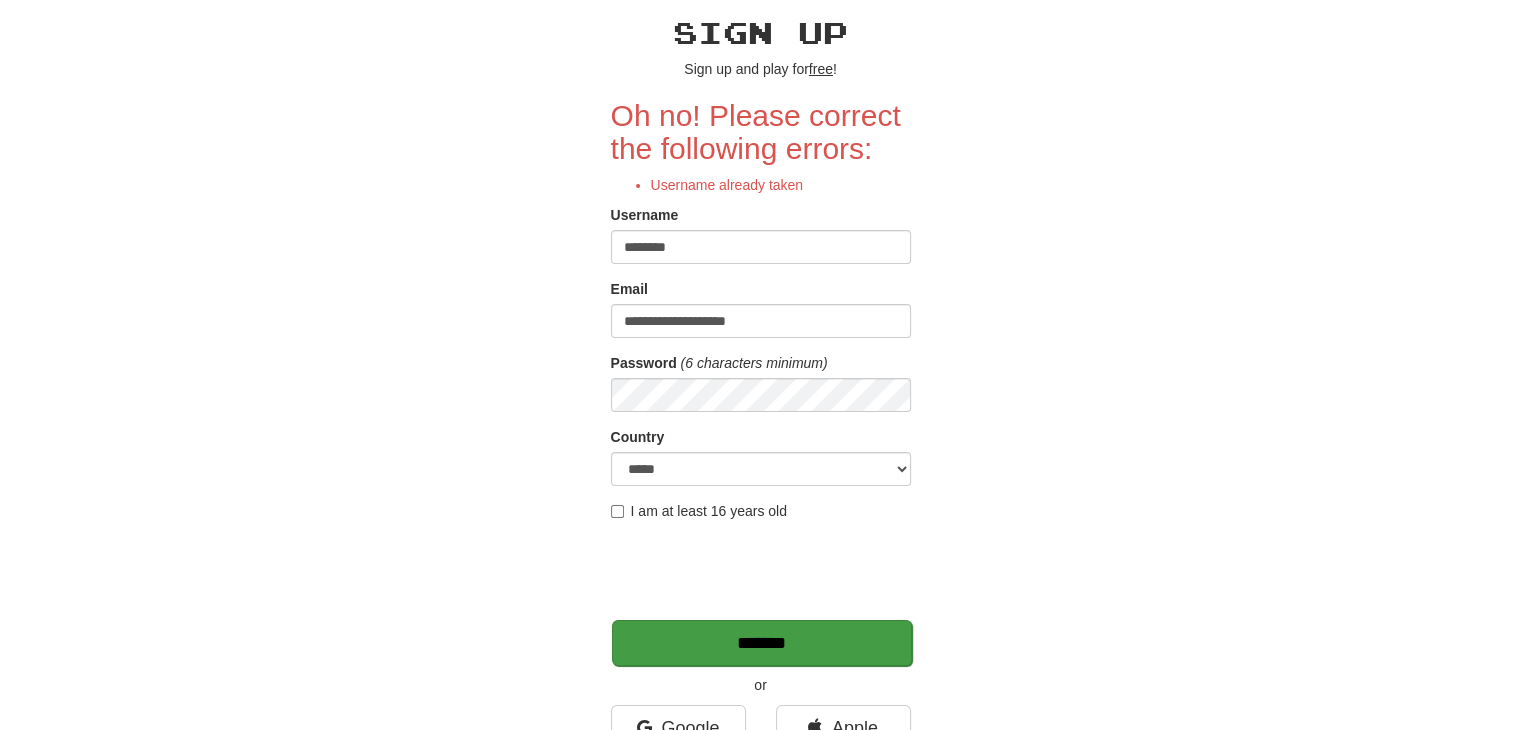 scroll, scrollTop: 130, scrollLeft: 0, axis: vertical 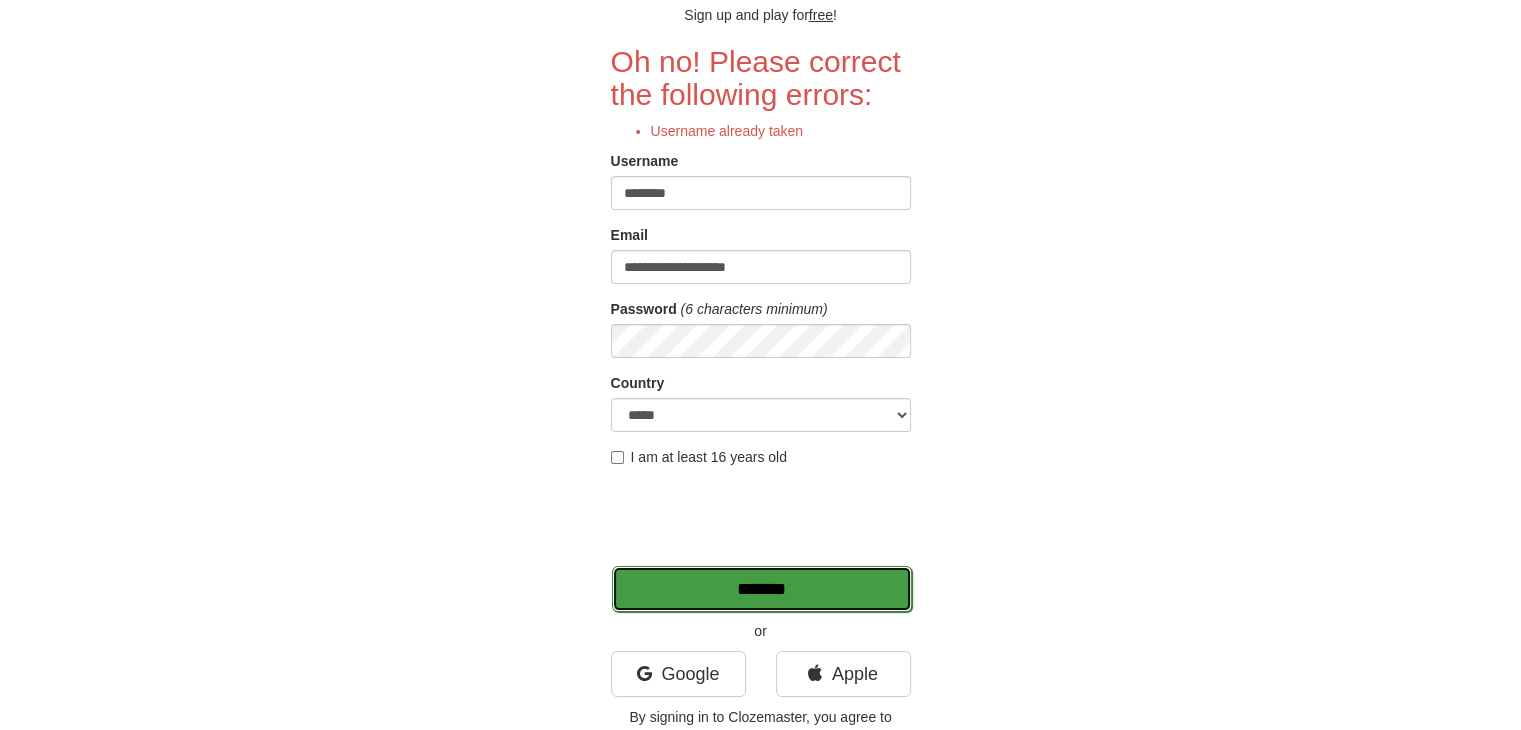 click on "*******" at bounding box center (762, 589) 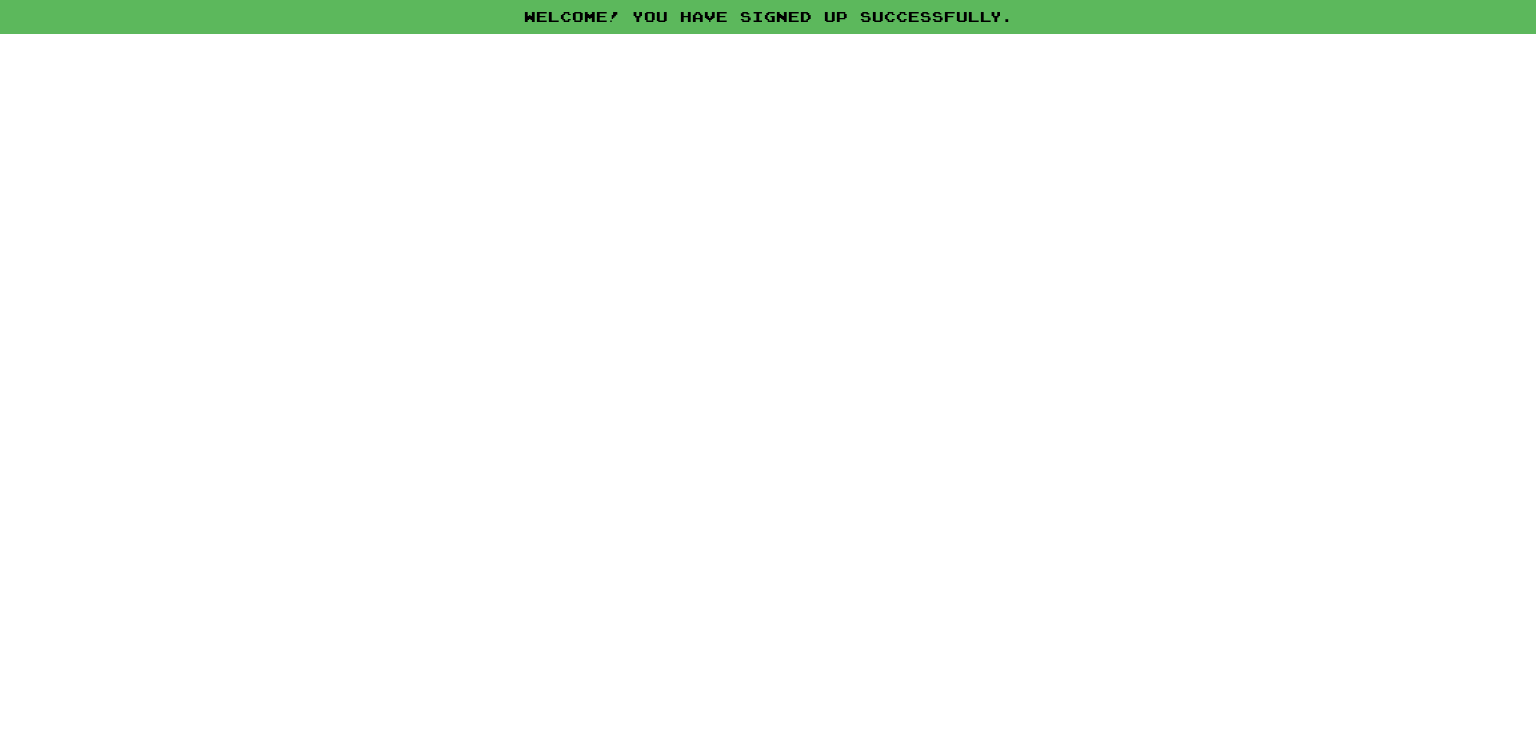 scroll, scrollTop: 0, scrollLeft: 0, axis: both 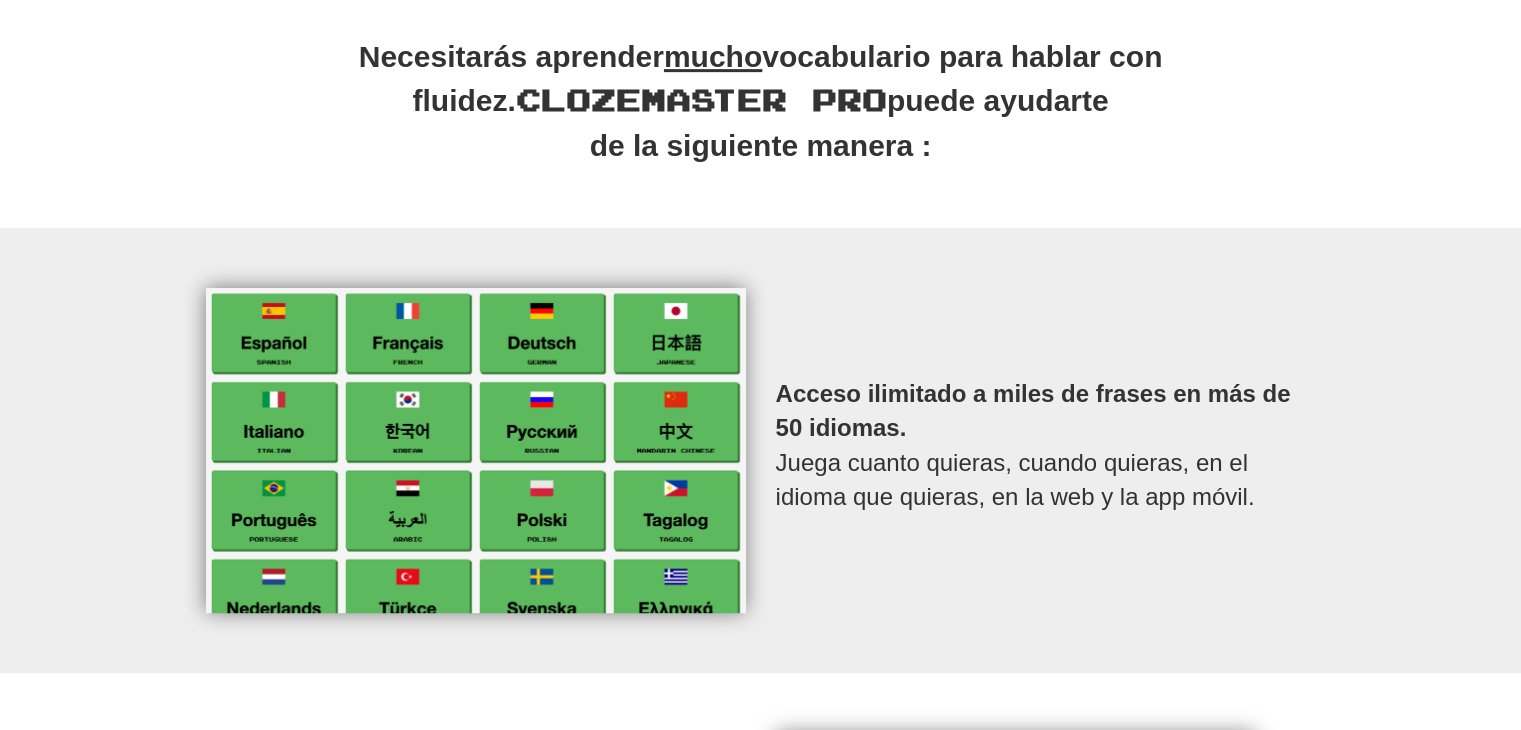 click on "Necesitarás aprender  mucho  vocabulario para hablar con fluidez.
Clozemaster Pro
puede ayudarte
de la siguiente manera
:" at bounding box center (761, 112) 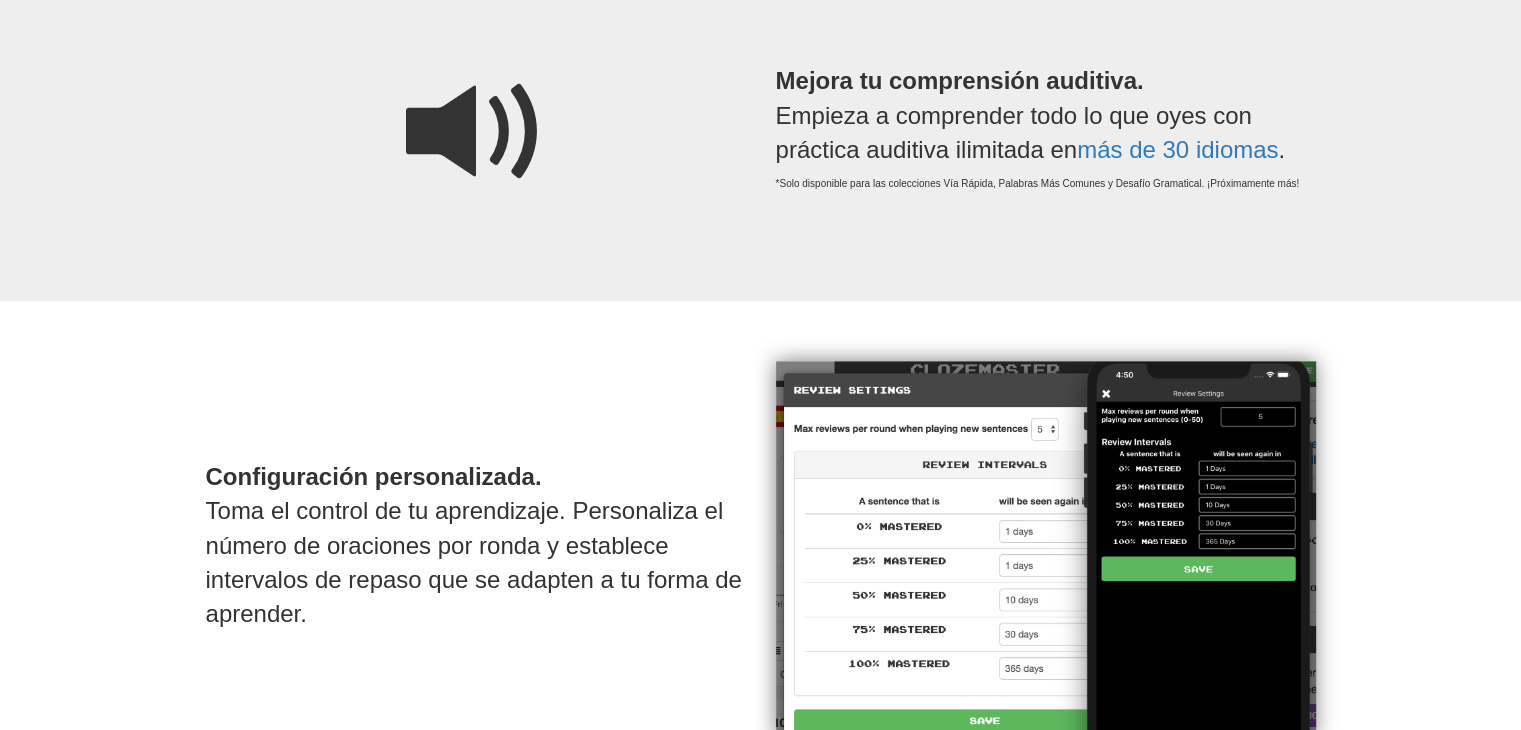 scroll, scrollTop: 2002, scrollLeft: 0, axis: vertical 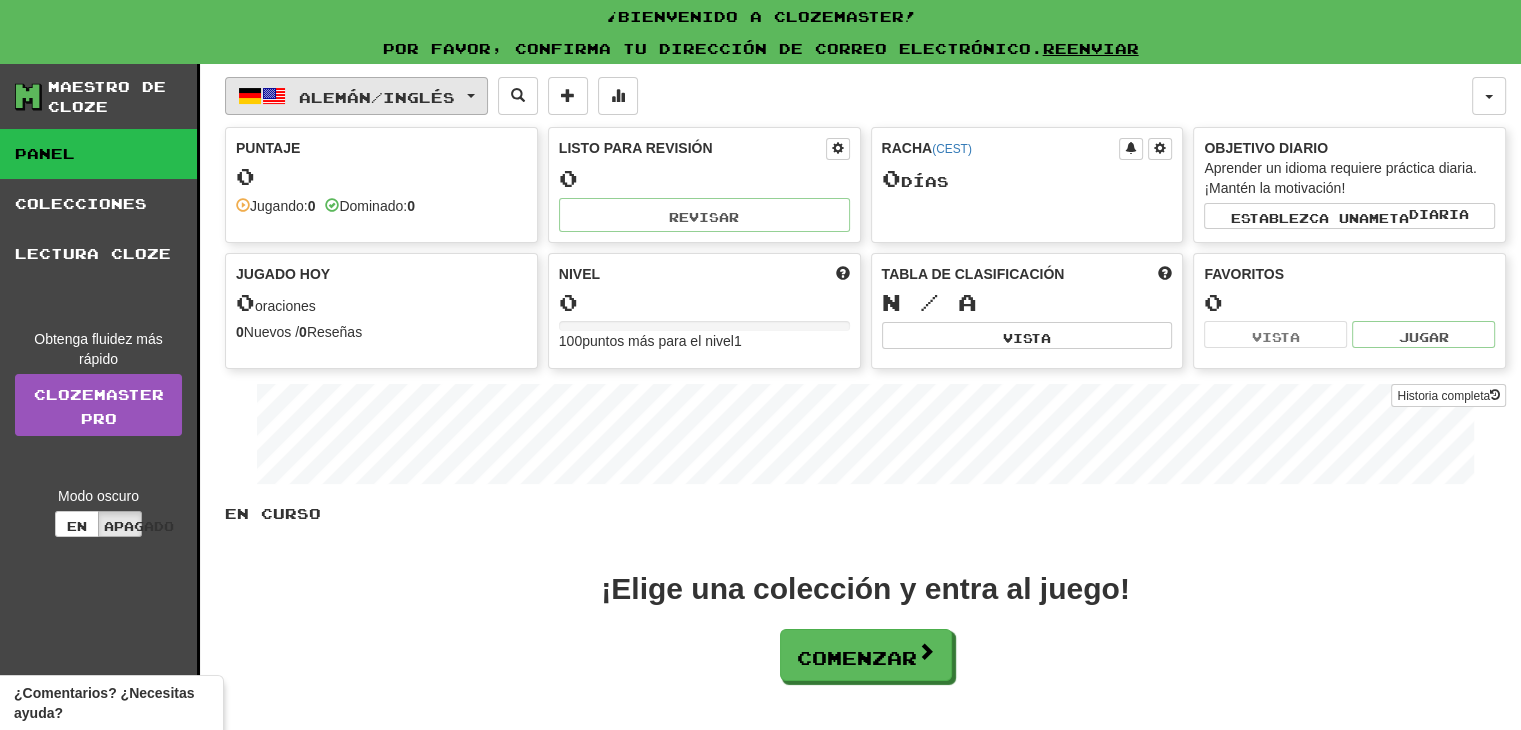 click on "Inglés" at bounding box center (419, 96) 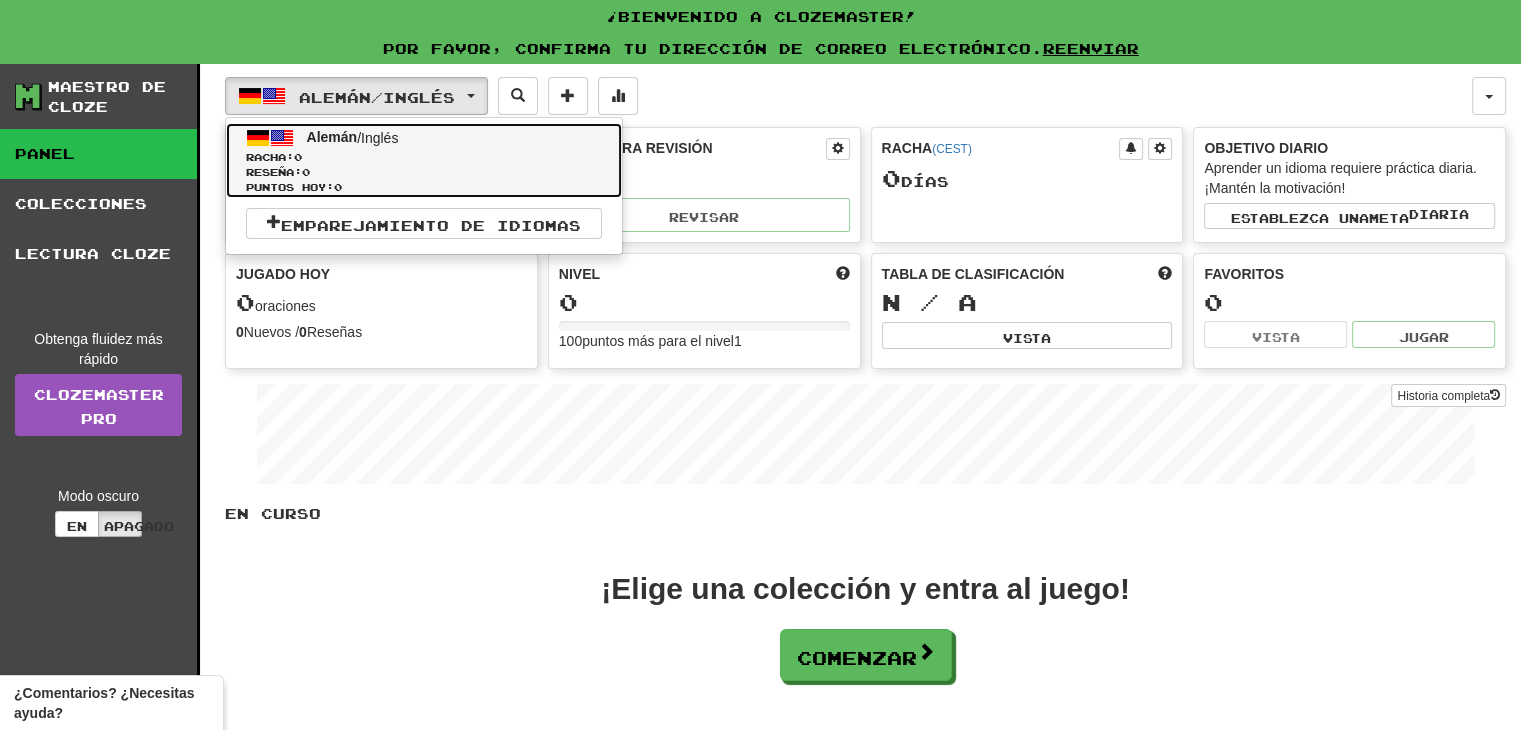 click on "Inglés" at bounding box center [379, 138] 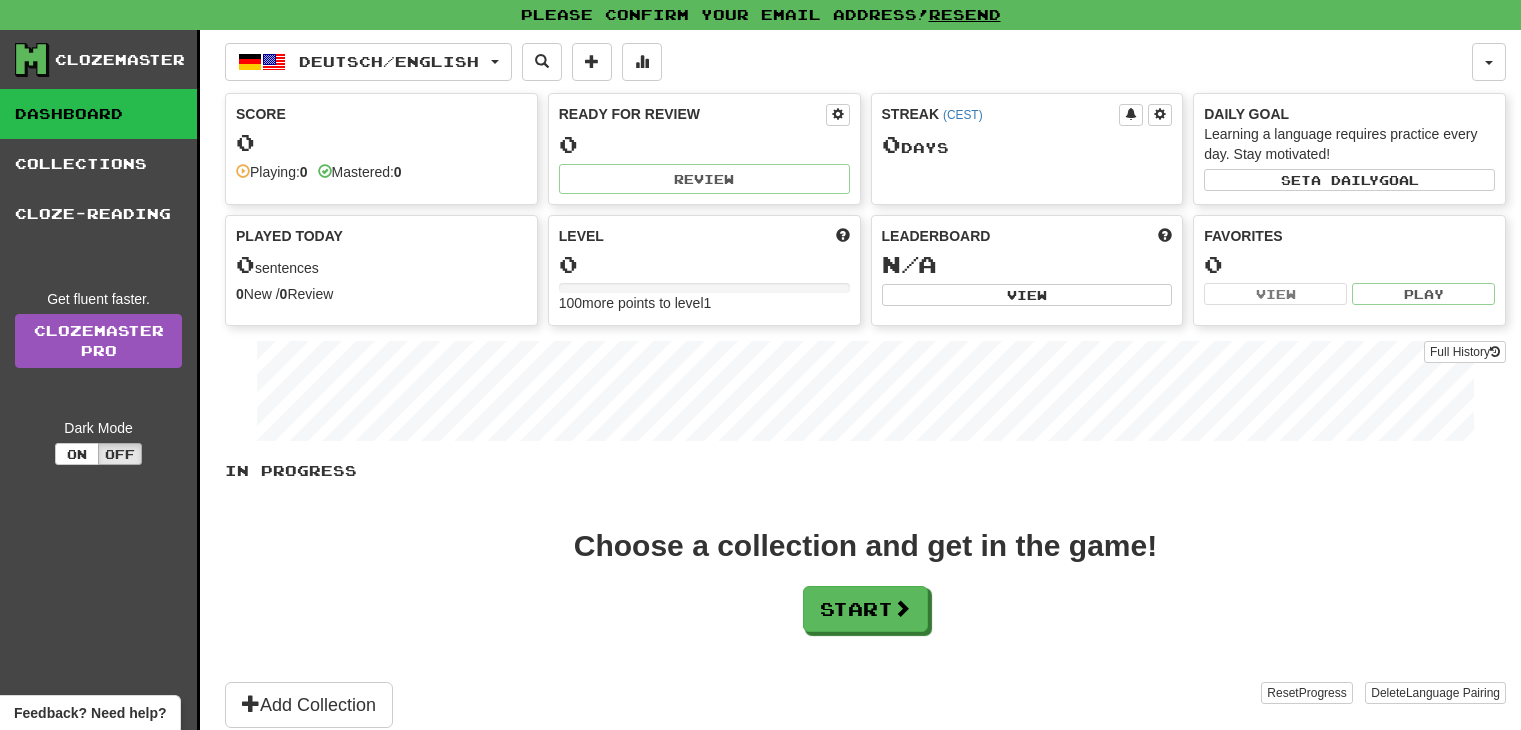 scroll, scrollTop: 0, scrollLeft: 0, axis: both 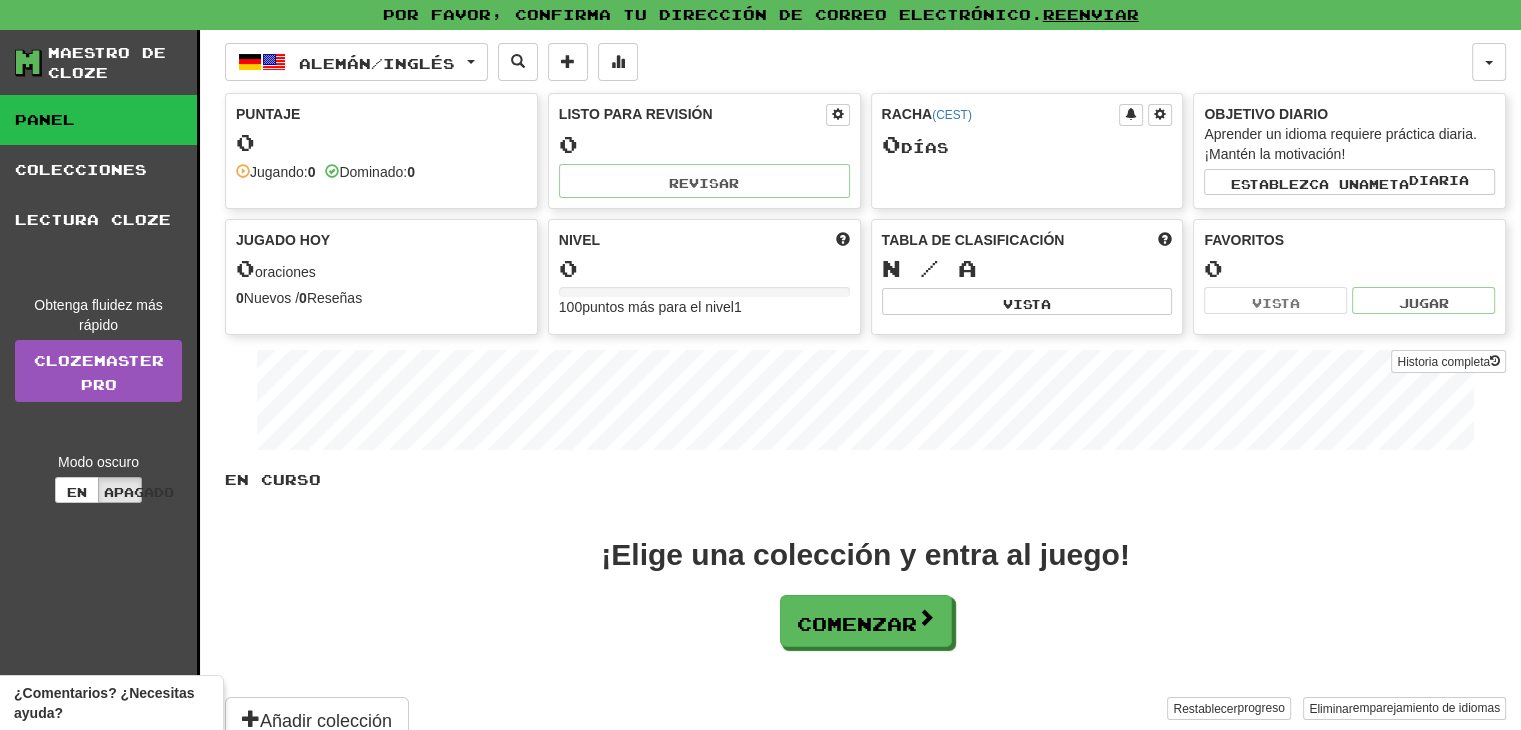 click on "En curso" at bounding box center [273, 479] 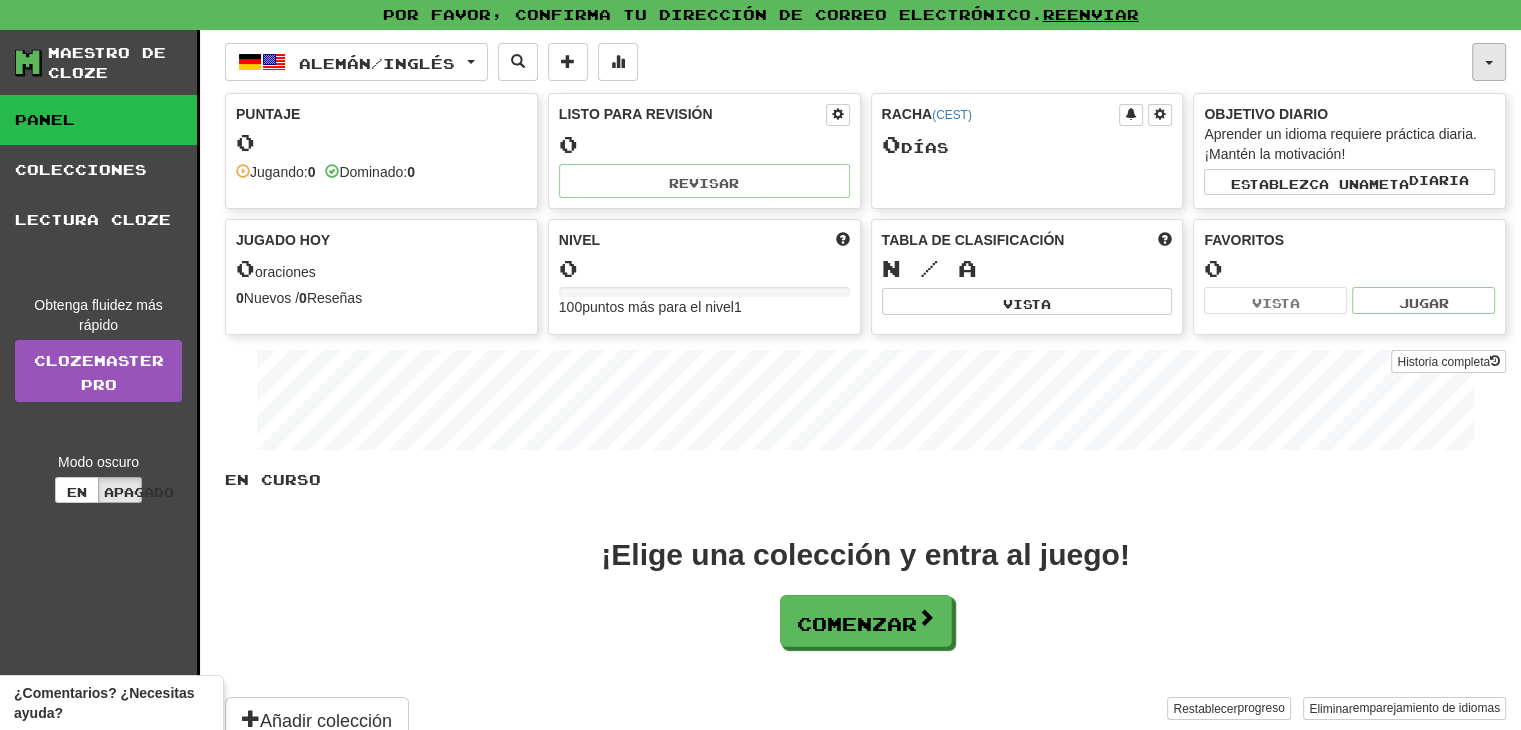 click at bounding box center [1489, 62] 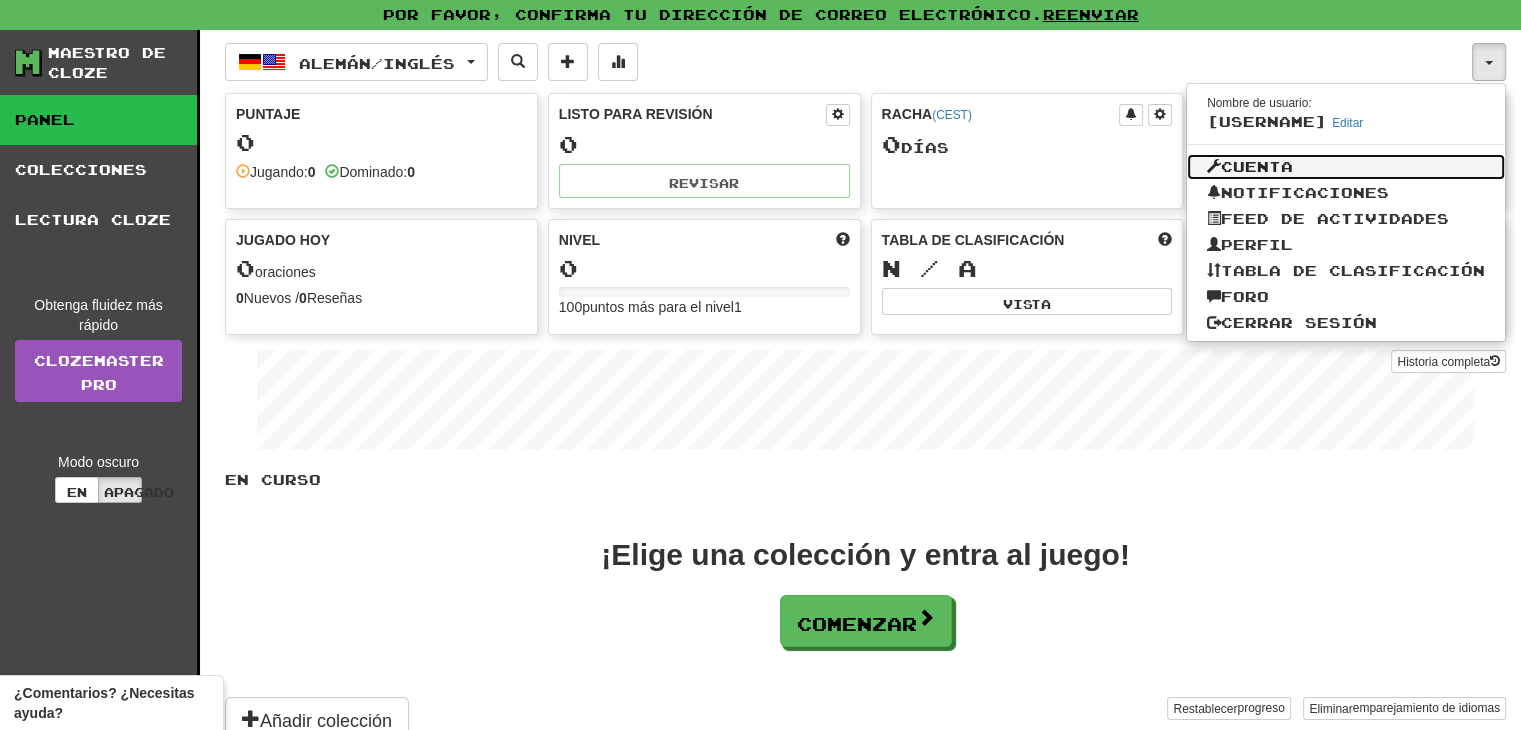 click on "Cuenta" at bounding box center (1257, 166) 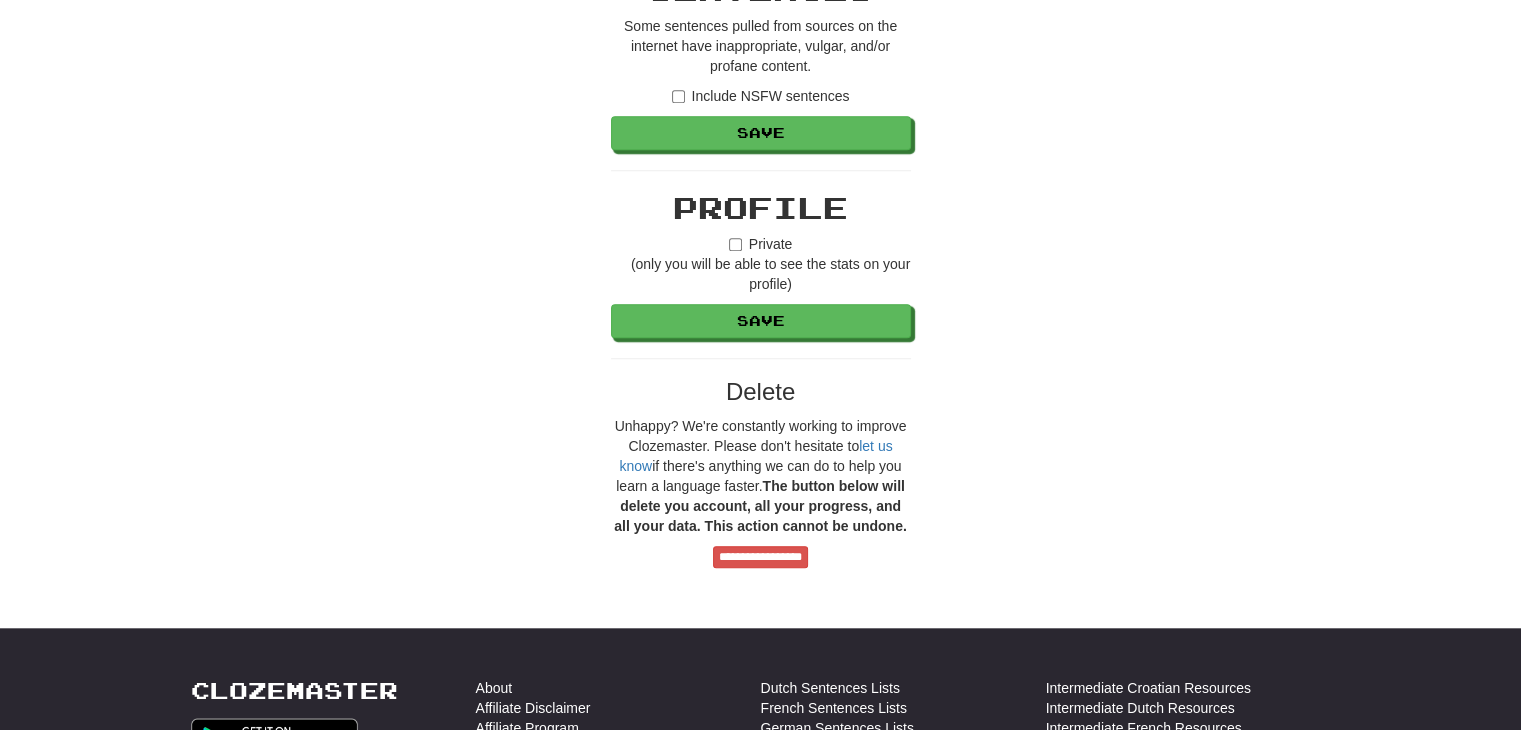 scroll, scrollTop: 1711, scrollLeft: 0, axis: vertical 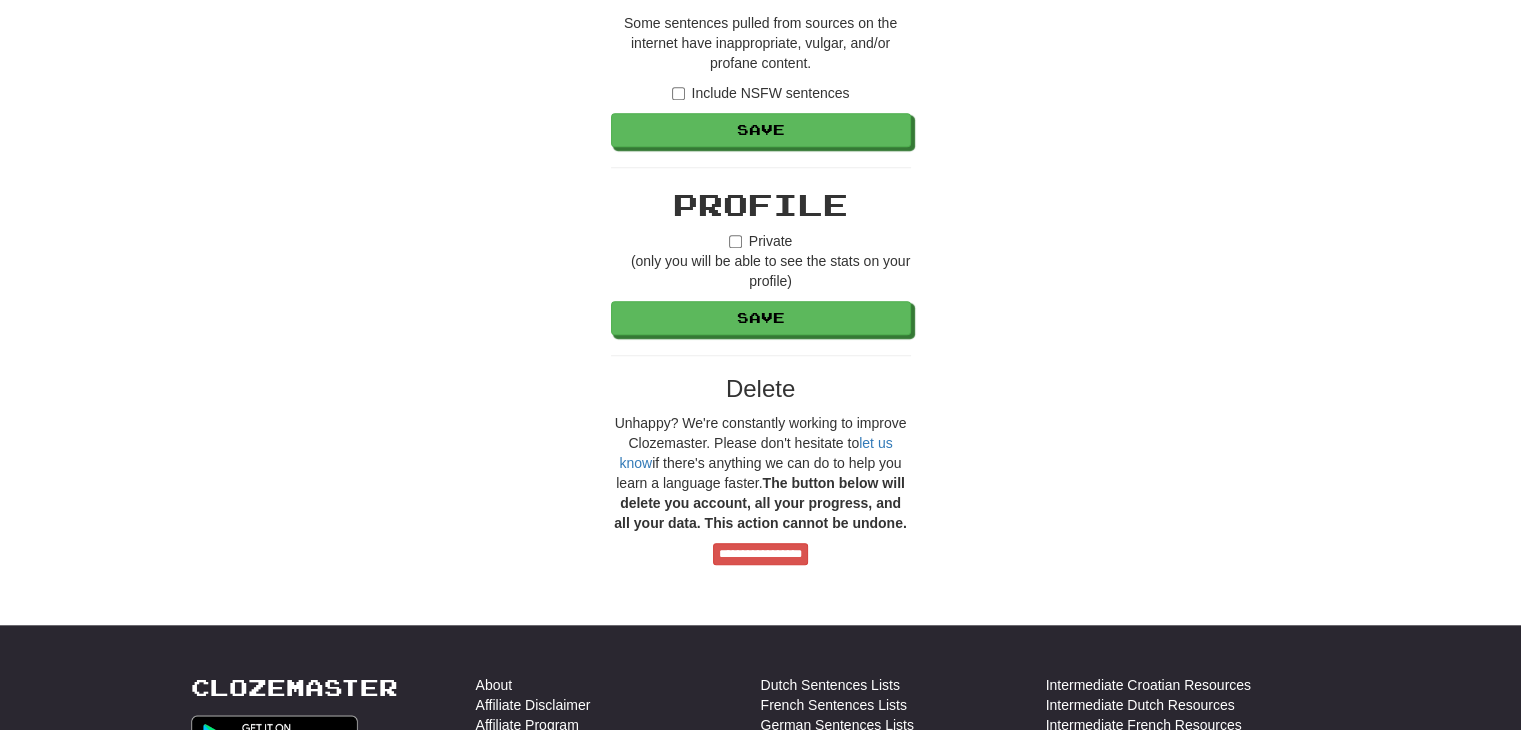 click on "**********" at bounding box center (761, -543) 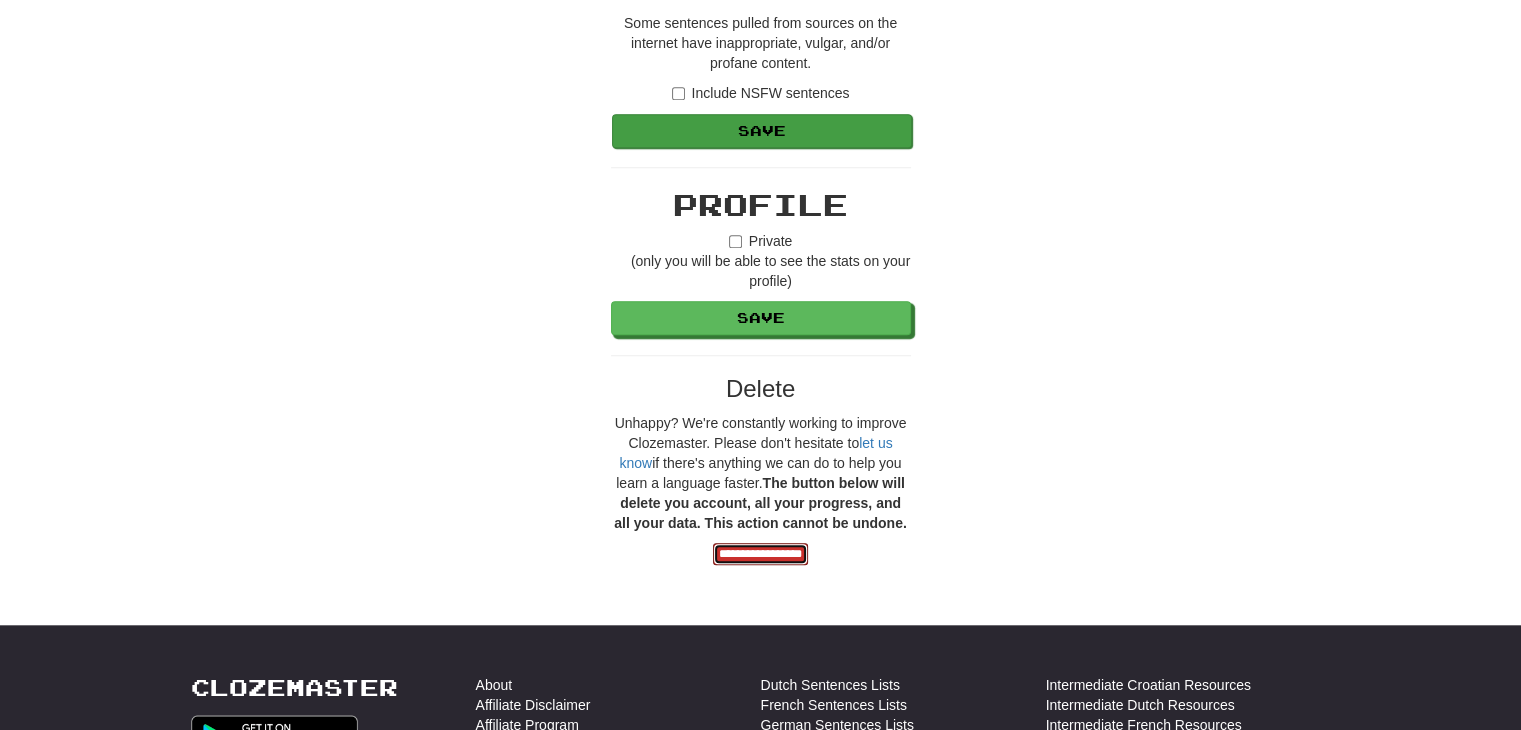 click on "**********" at bounding box center (760, 554) 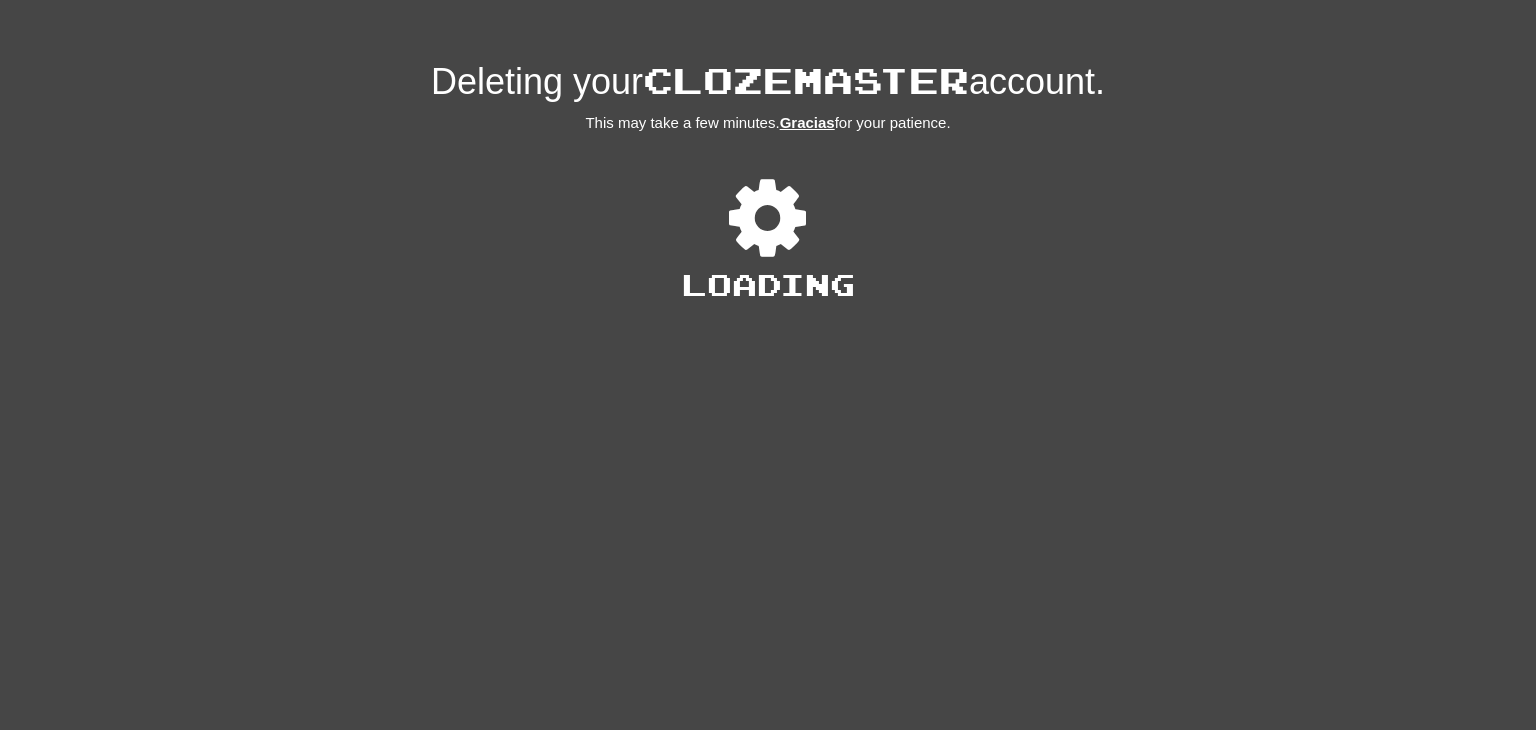 scroll, scrollTop: 0, scrollLeft: 0, axis: both 